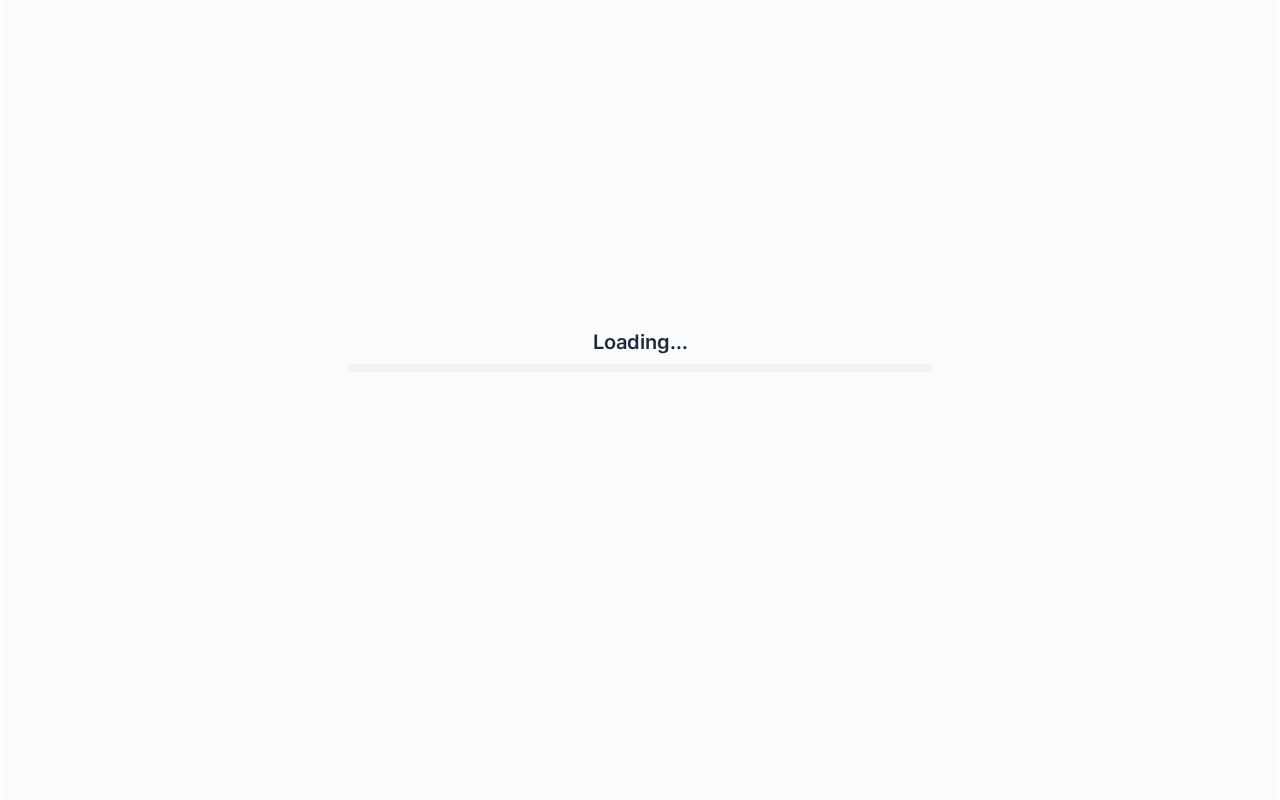 scroll, scrollTop: 0, scrollLeft: 0, axis: both 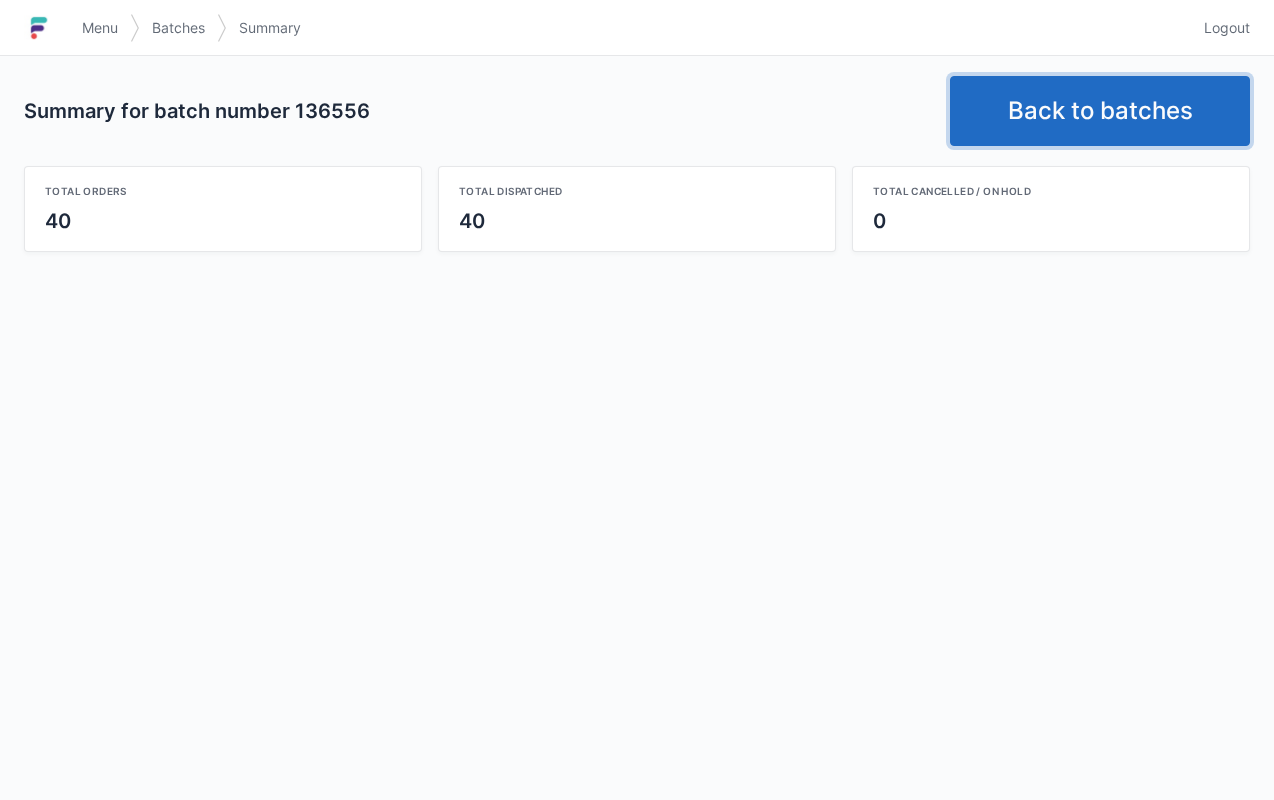 click on "Back to batches" at bounding box center (1100, 111) 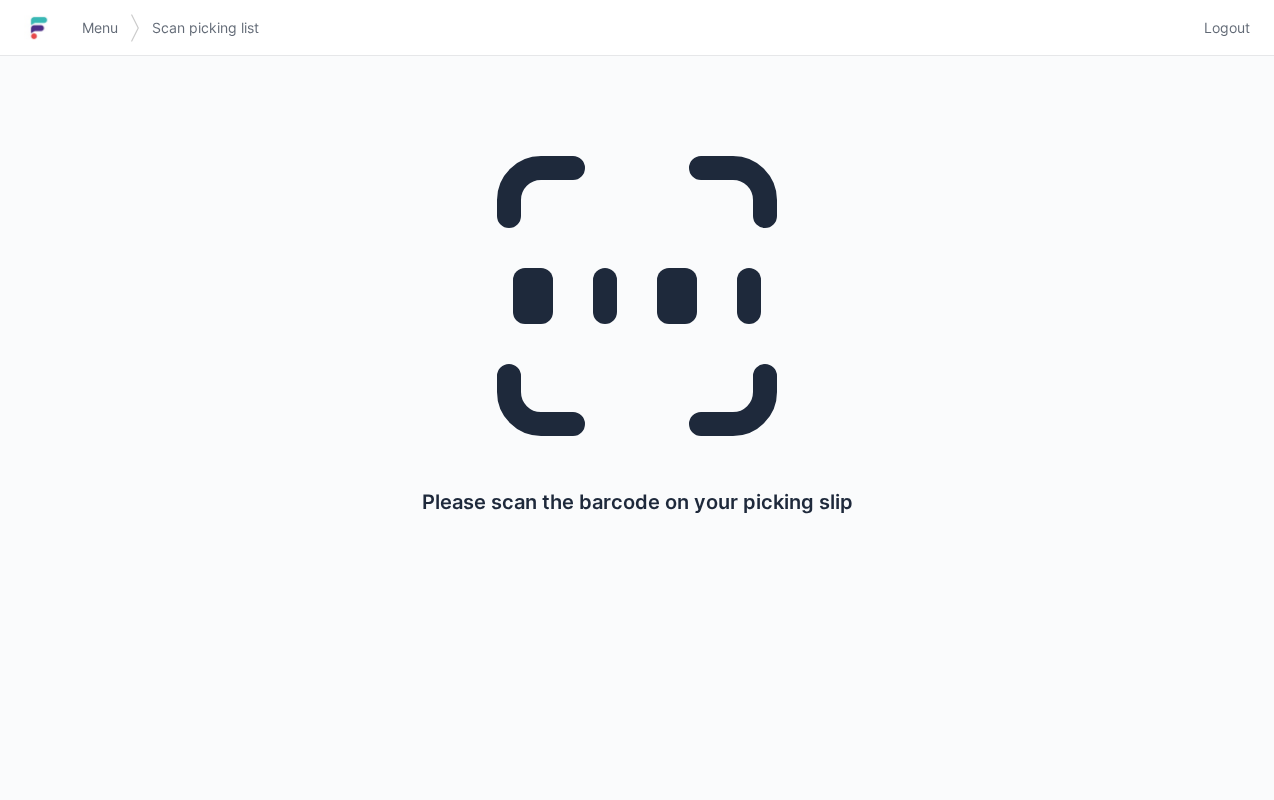 scroll, scrollTop: 0, scrollLeft: 0, axis: both 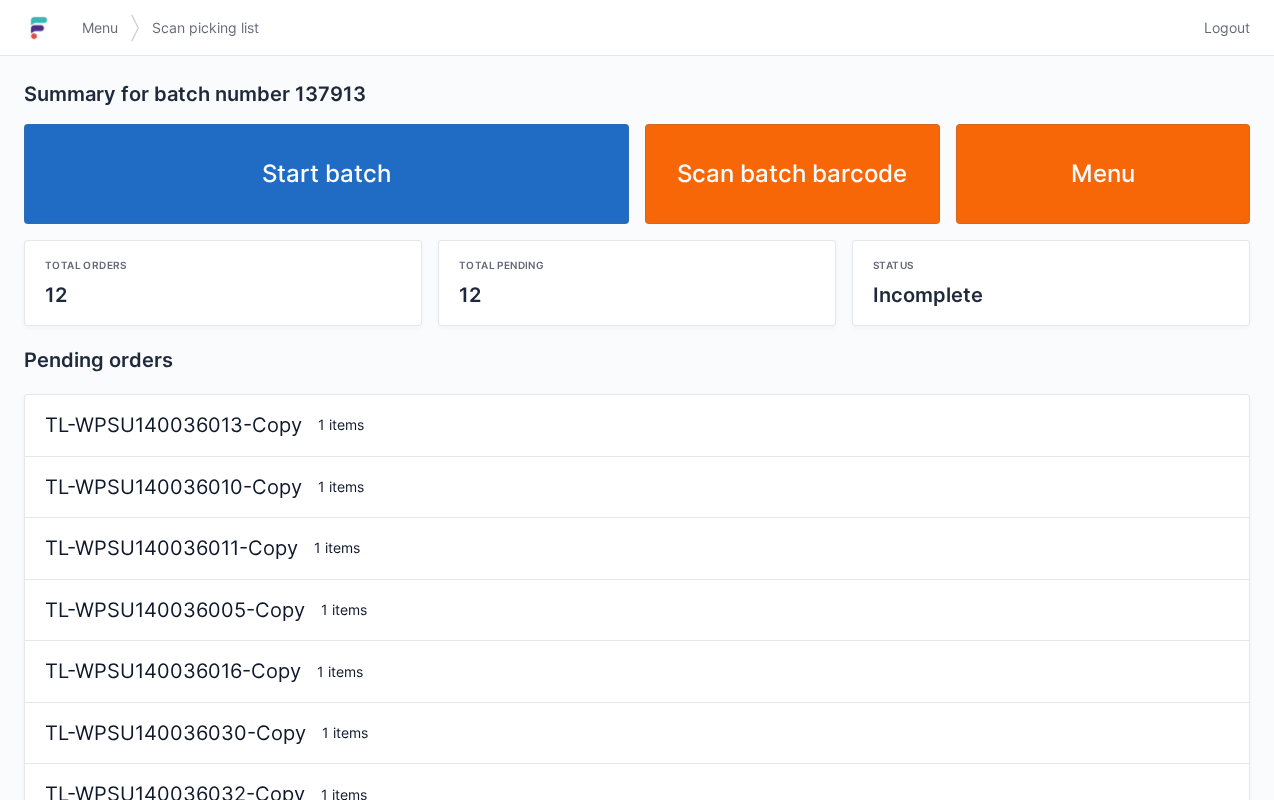 click on "Start batch" at bounding box center (326, 174) 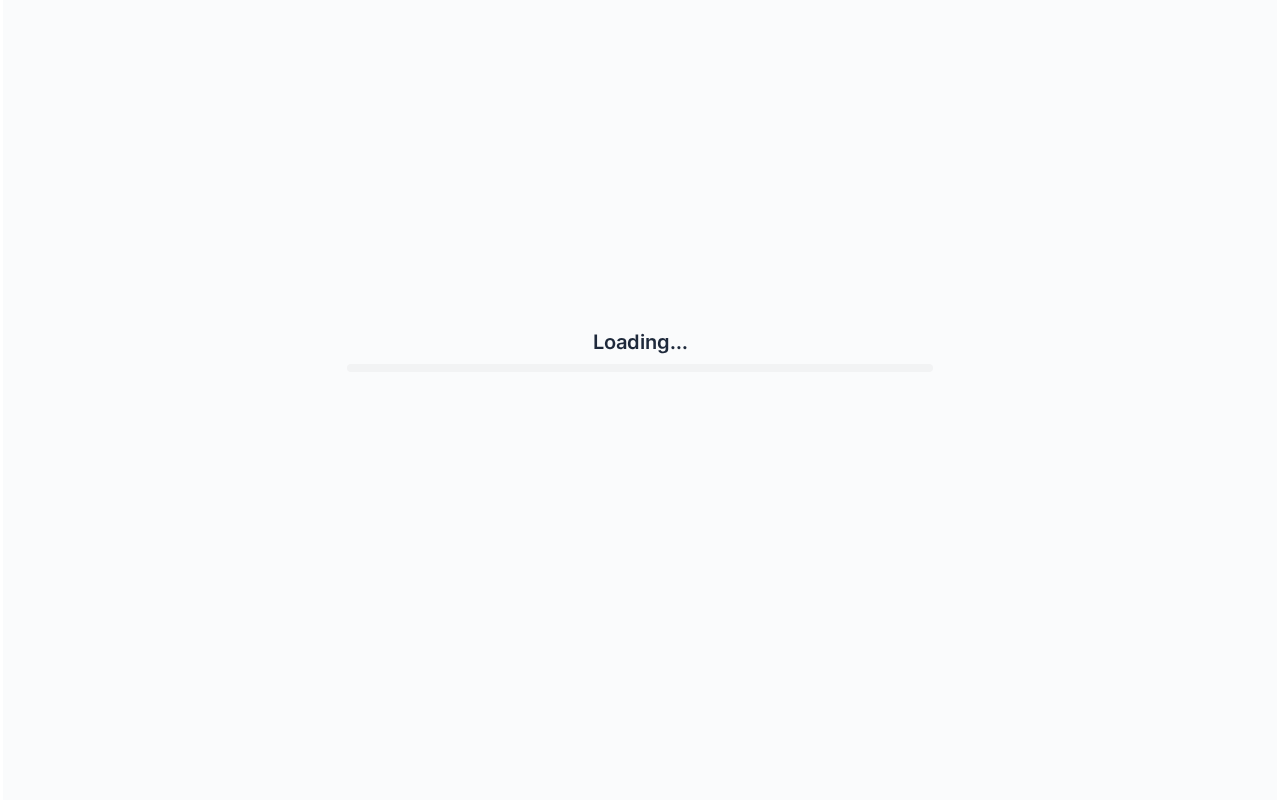 scroll, scrollTop: 0, scrollLeft: 0, axis: both 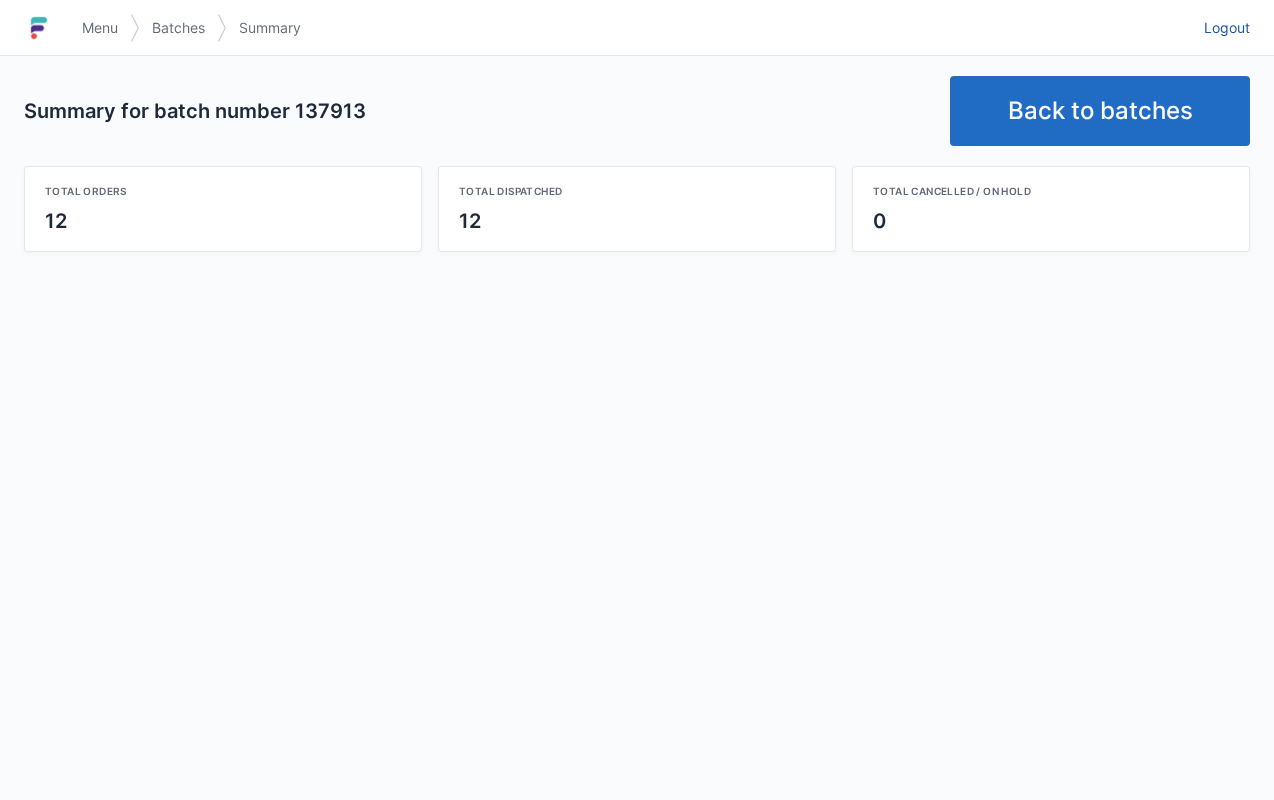 click on "Logout" at bounding box center [1227, 28] 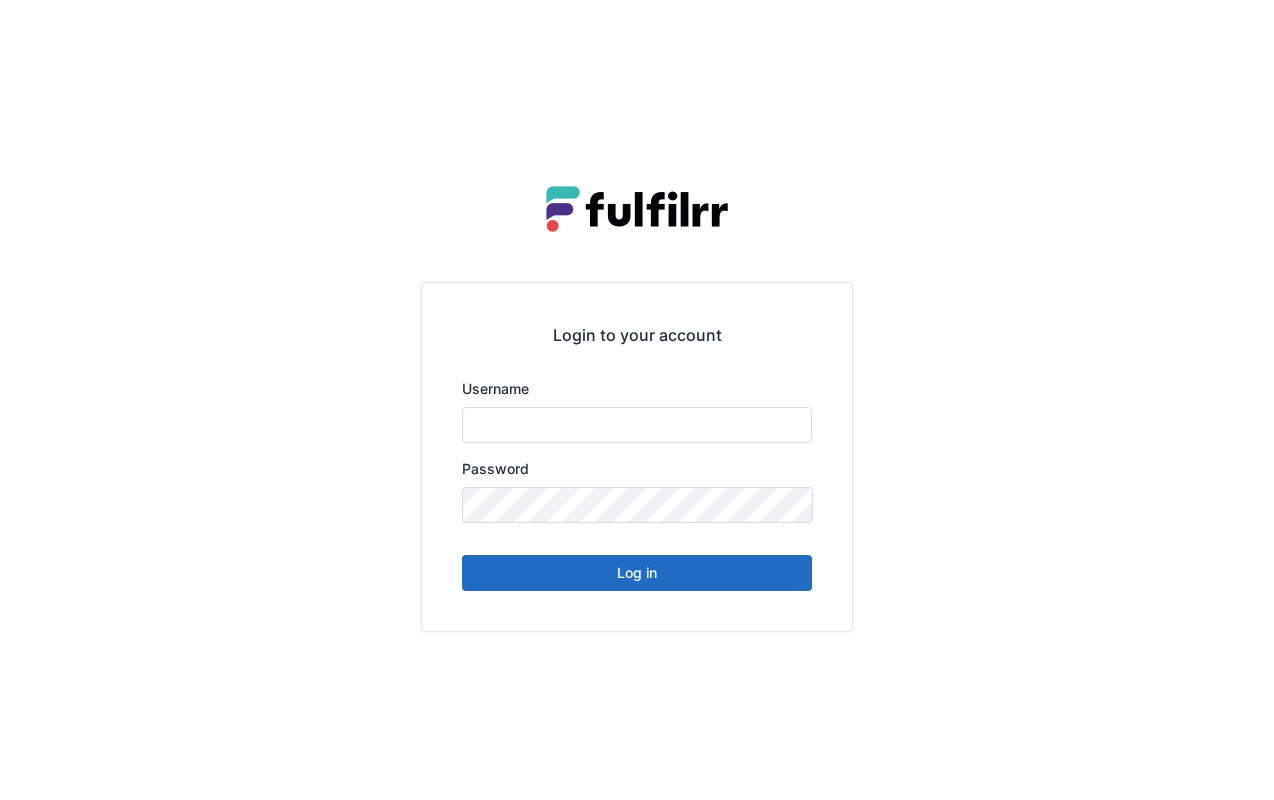 scroll, scrollTop: 0, scrollLeft: 0, axis: both 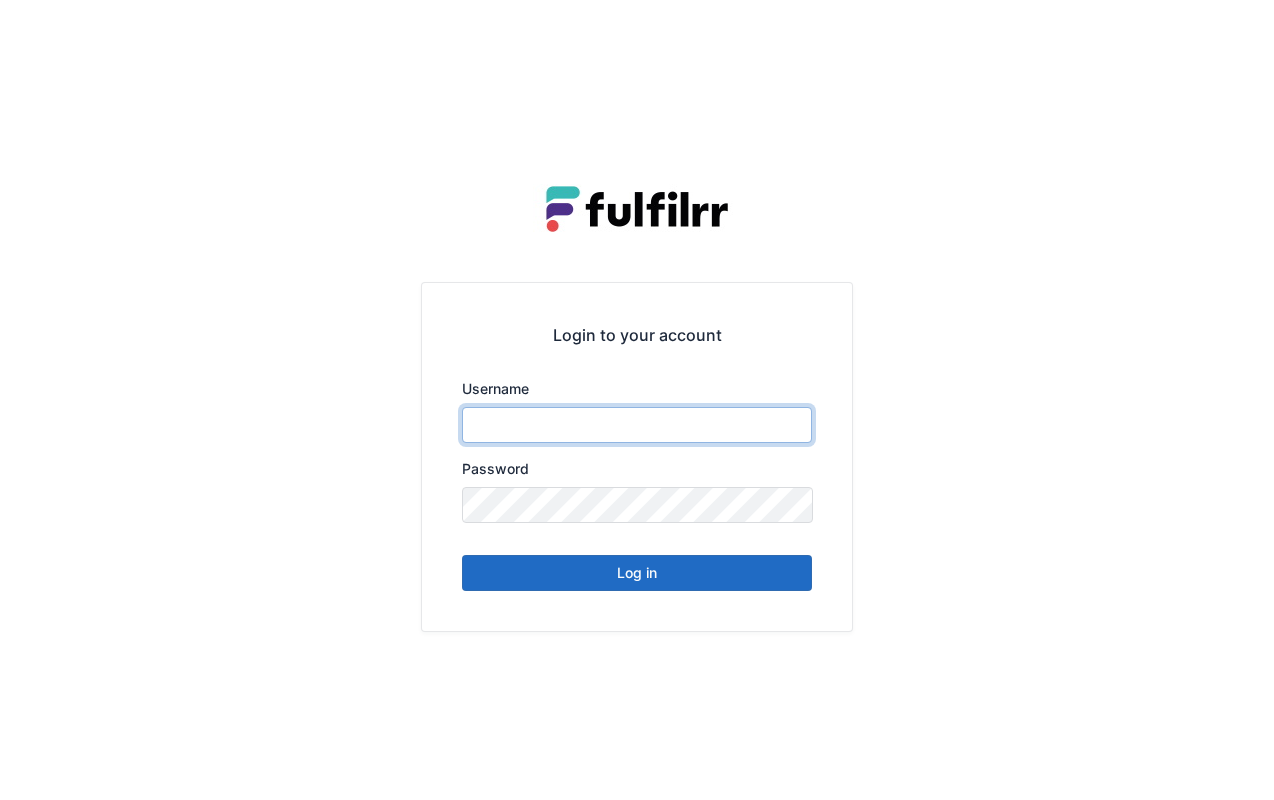 type on "******" 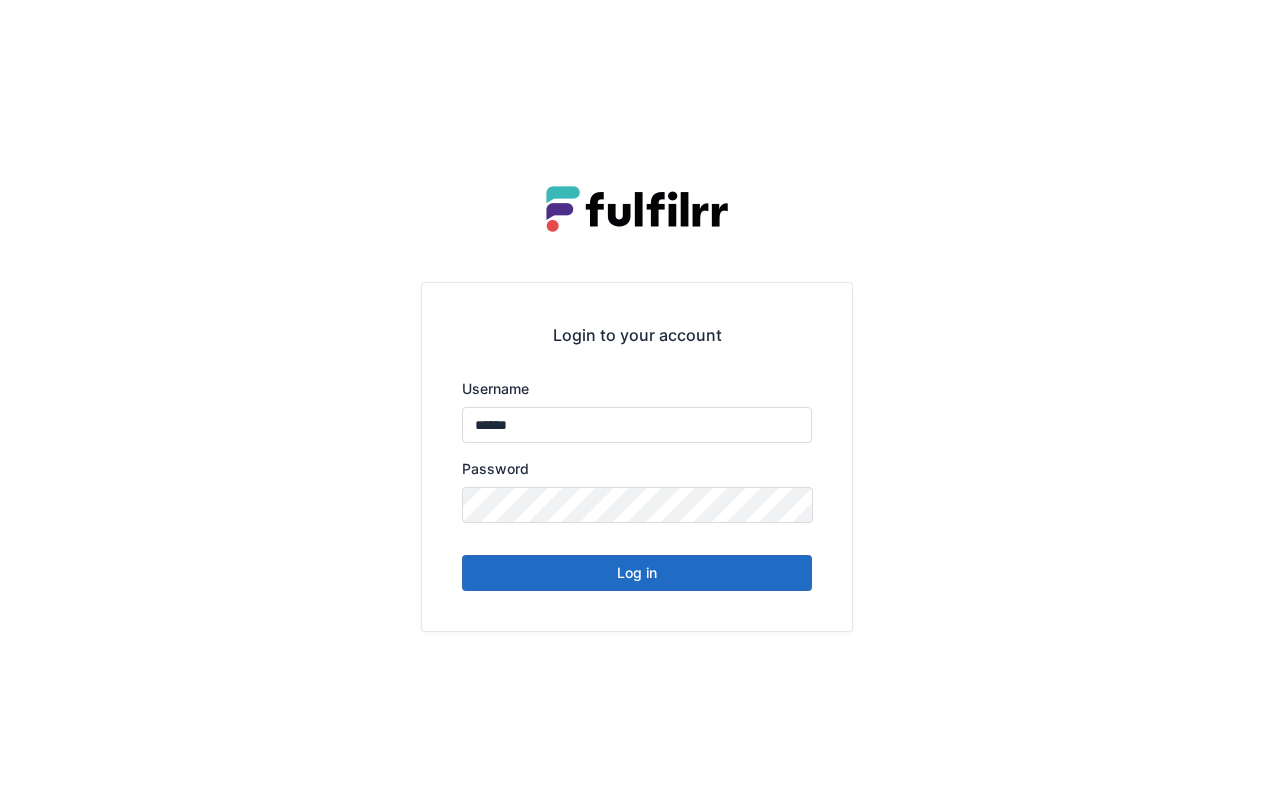 click on "Log in" at bounding box center [637, 573] 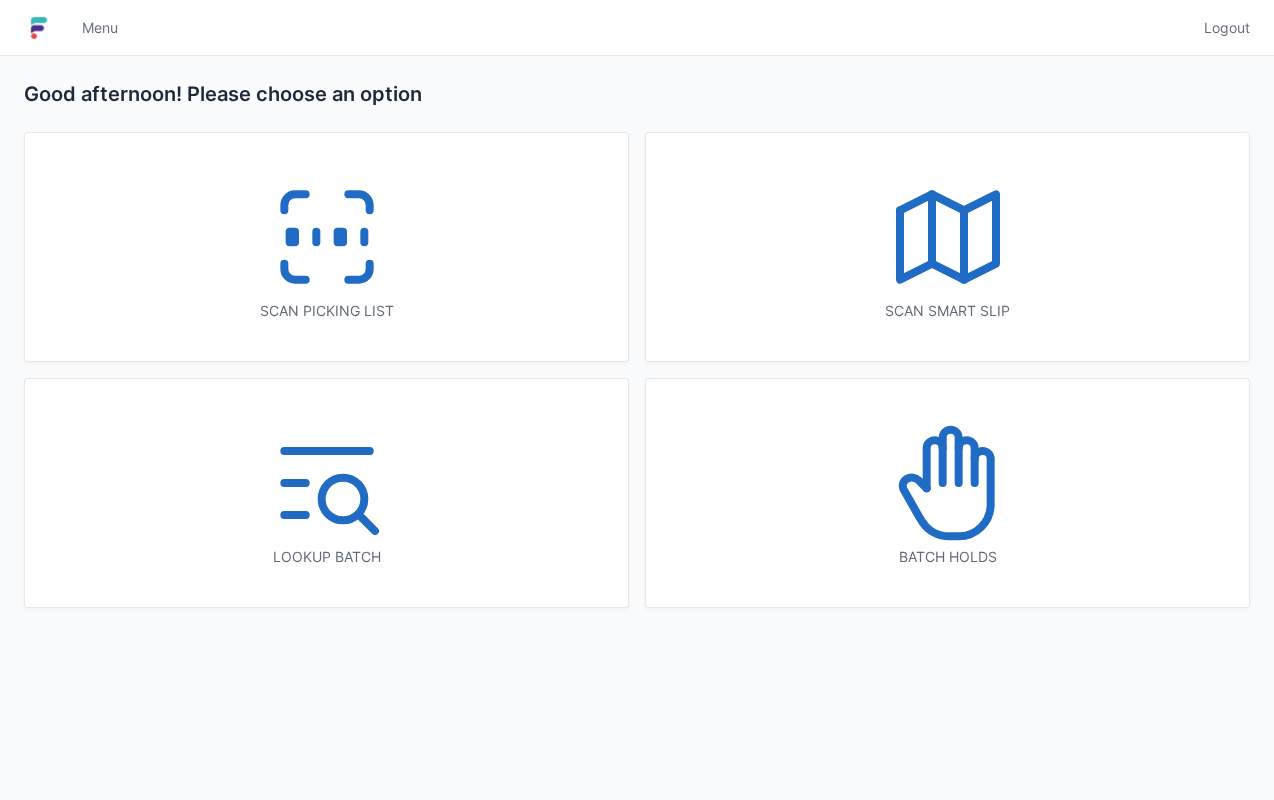 scroll, scrollTop: 0, scrollLeft: 0, axis: both 